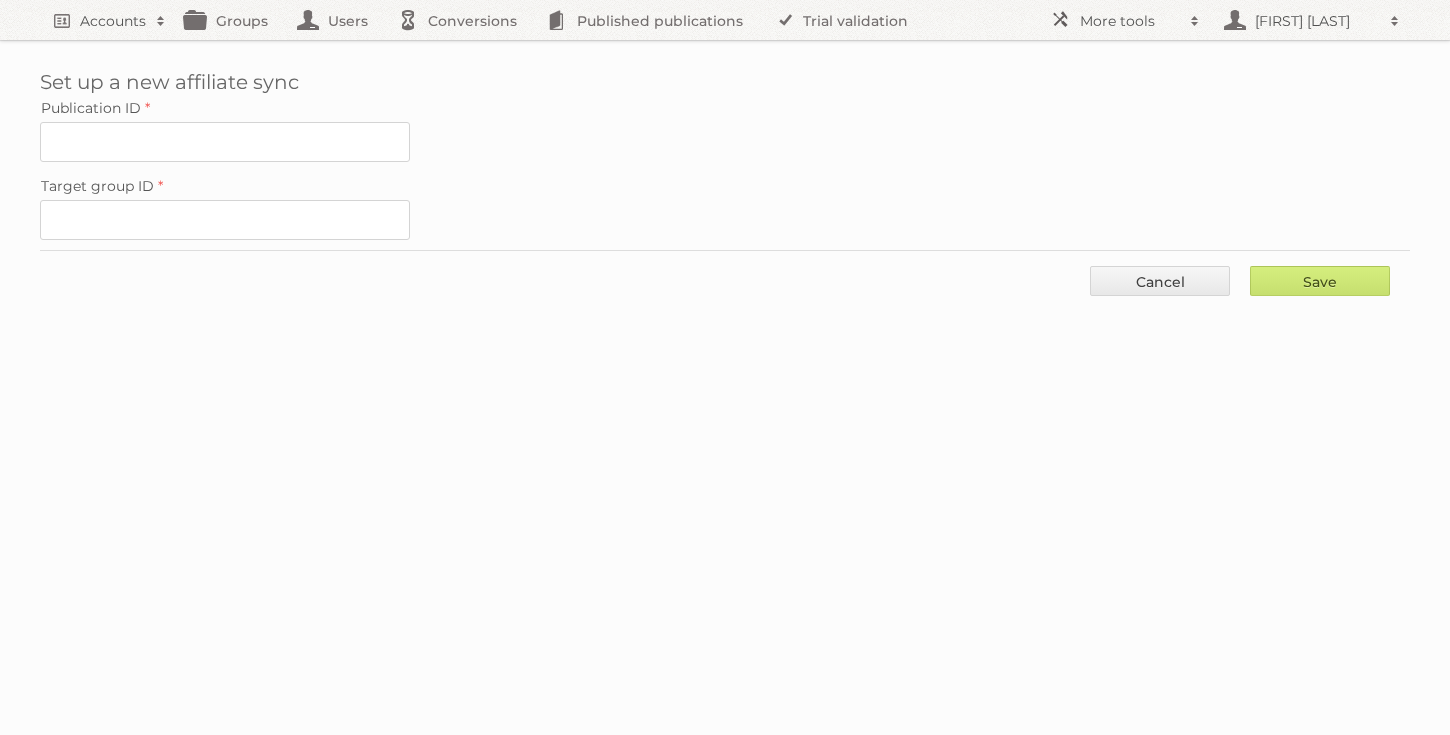 scroll, scrollTop: 0, scrollLeft: 0, axis: both 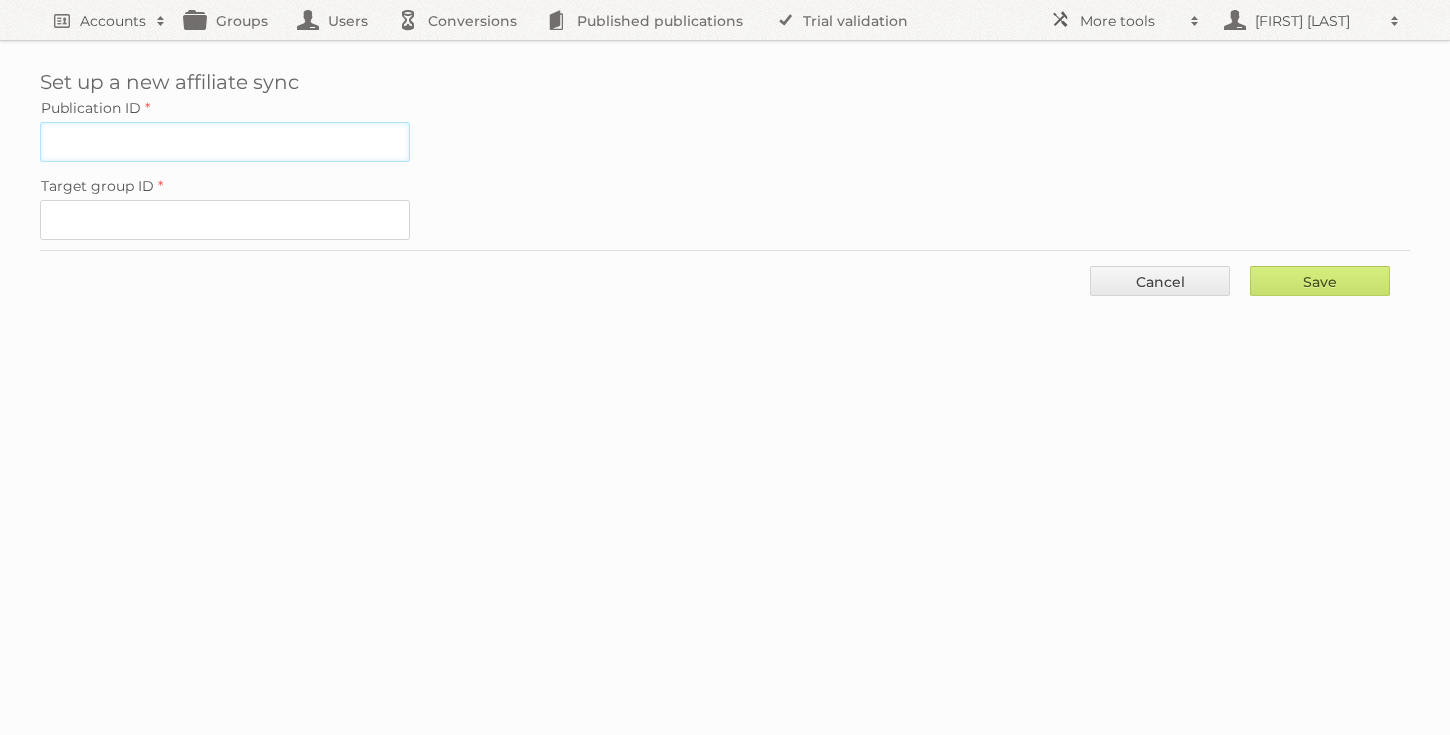 click on "Publication ID" at bounding box center [225, 142] 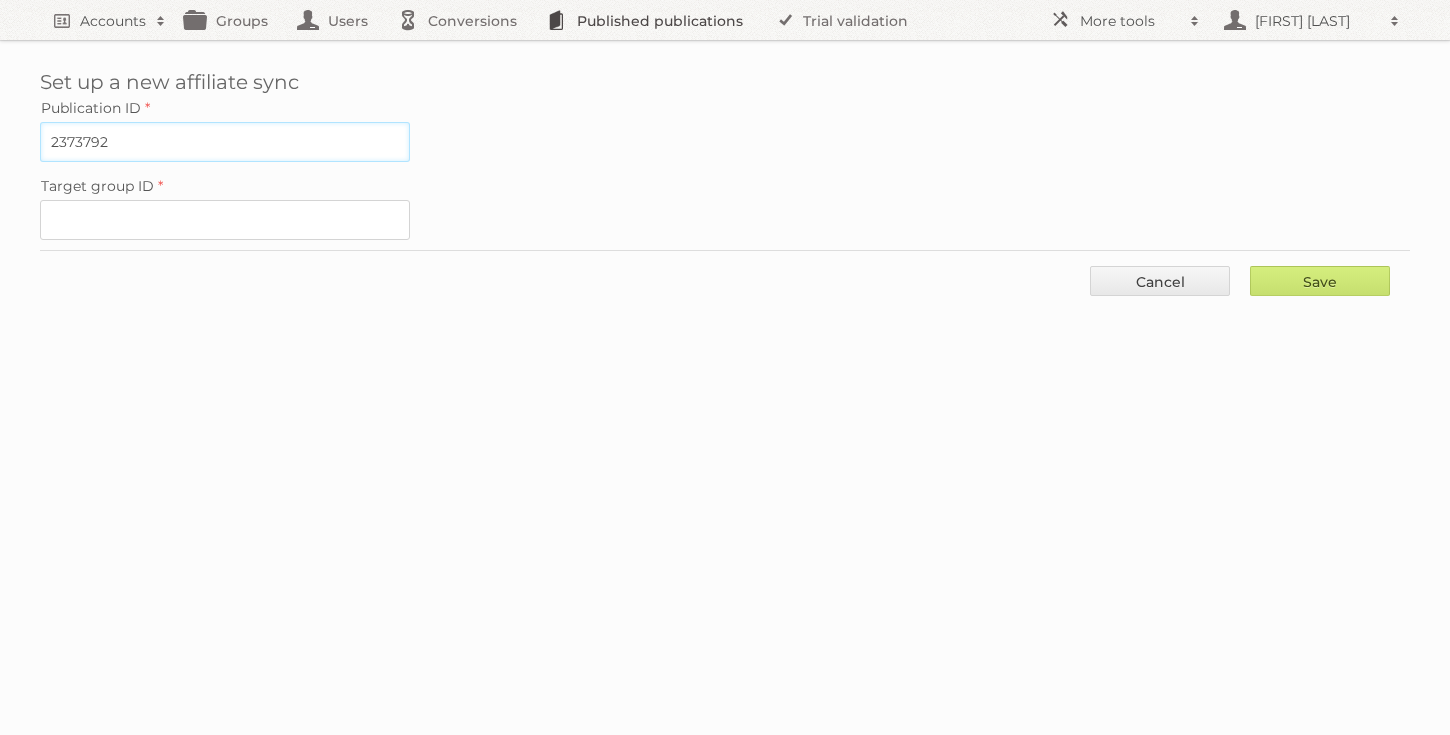 type on "2373792" 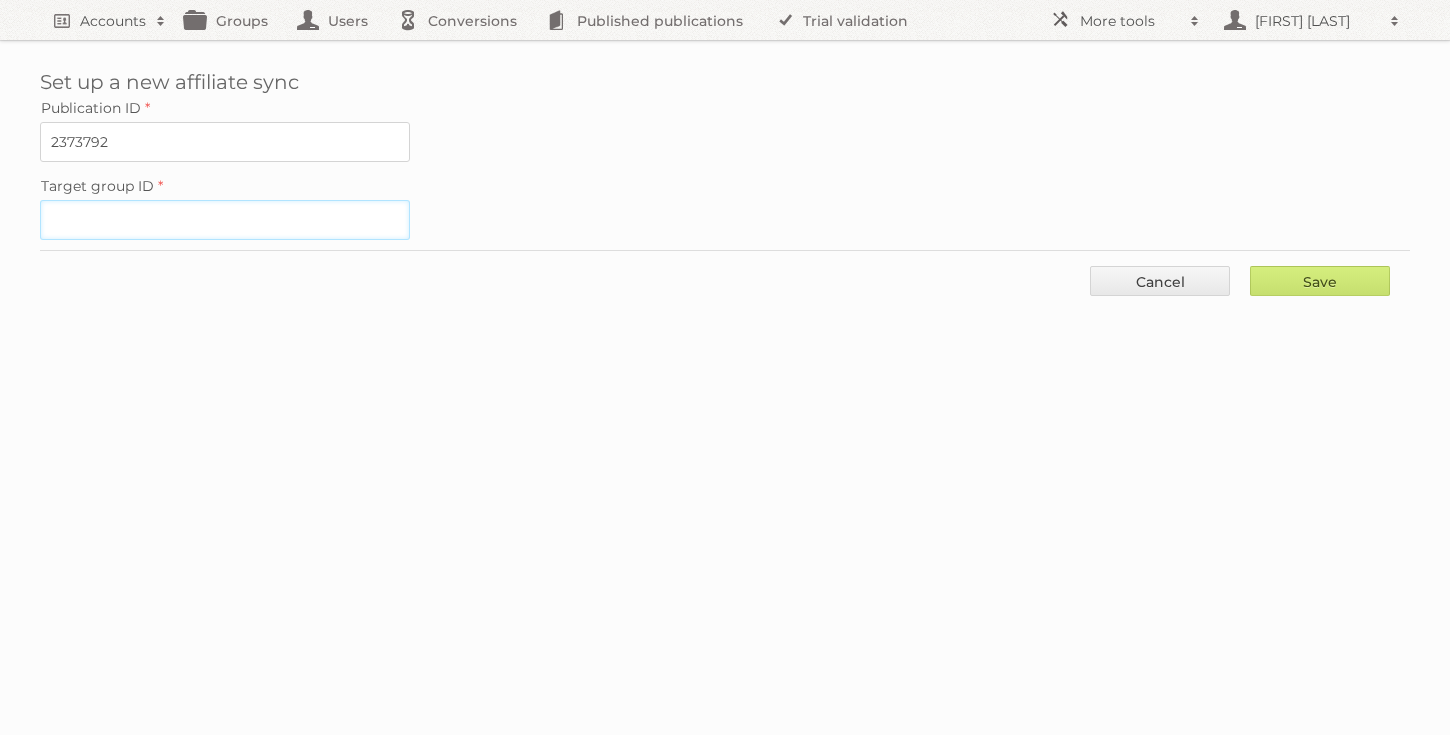 click on "Target group ID" at bounding box center (225, 220) 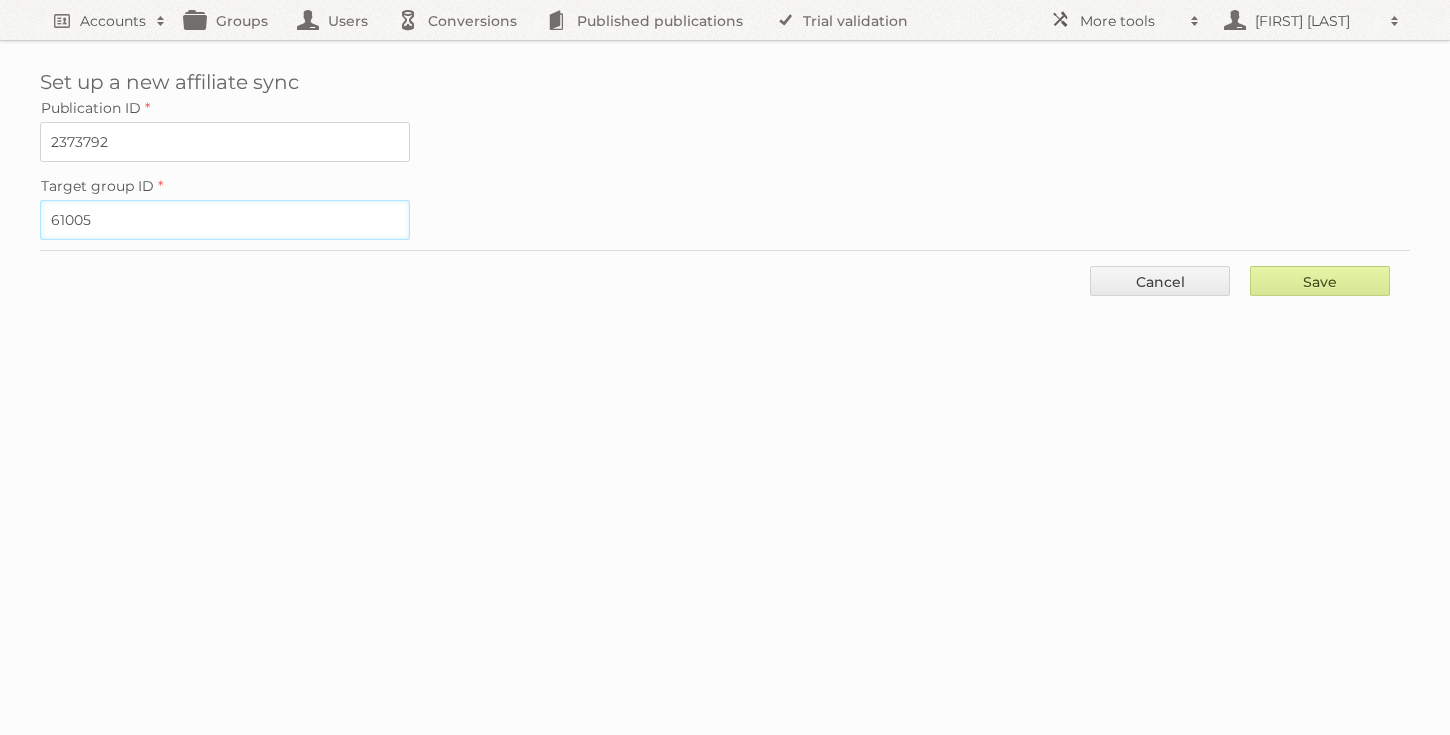 type on "61005" 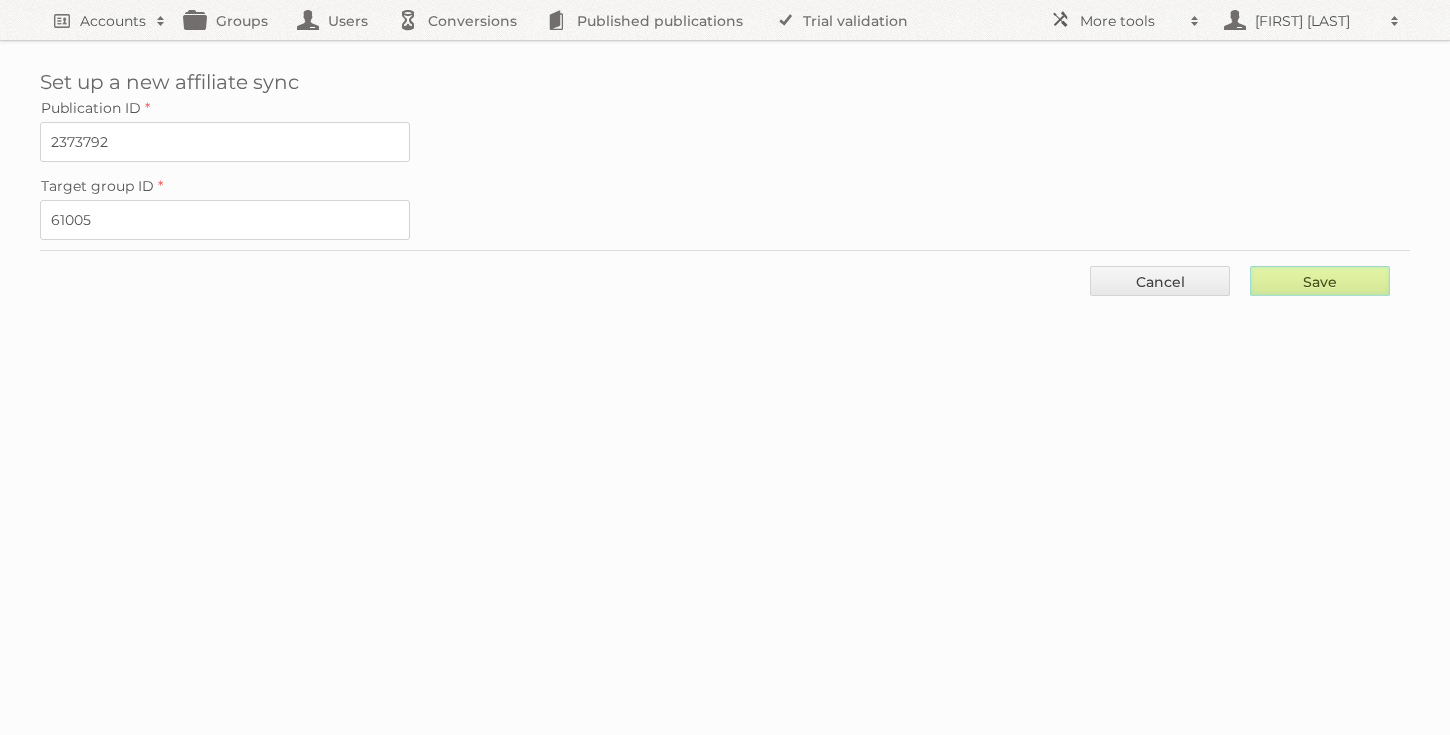 click on "Save" at bounding box center (1320, 281) 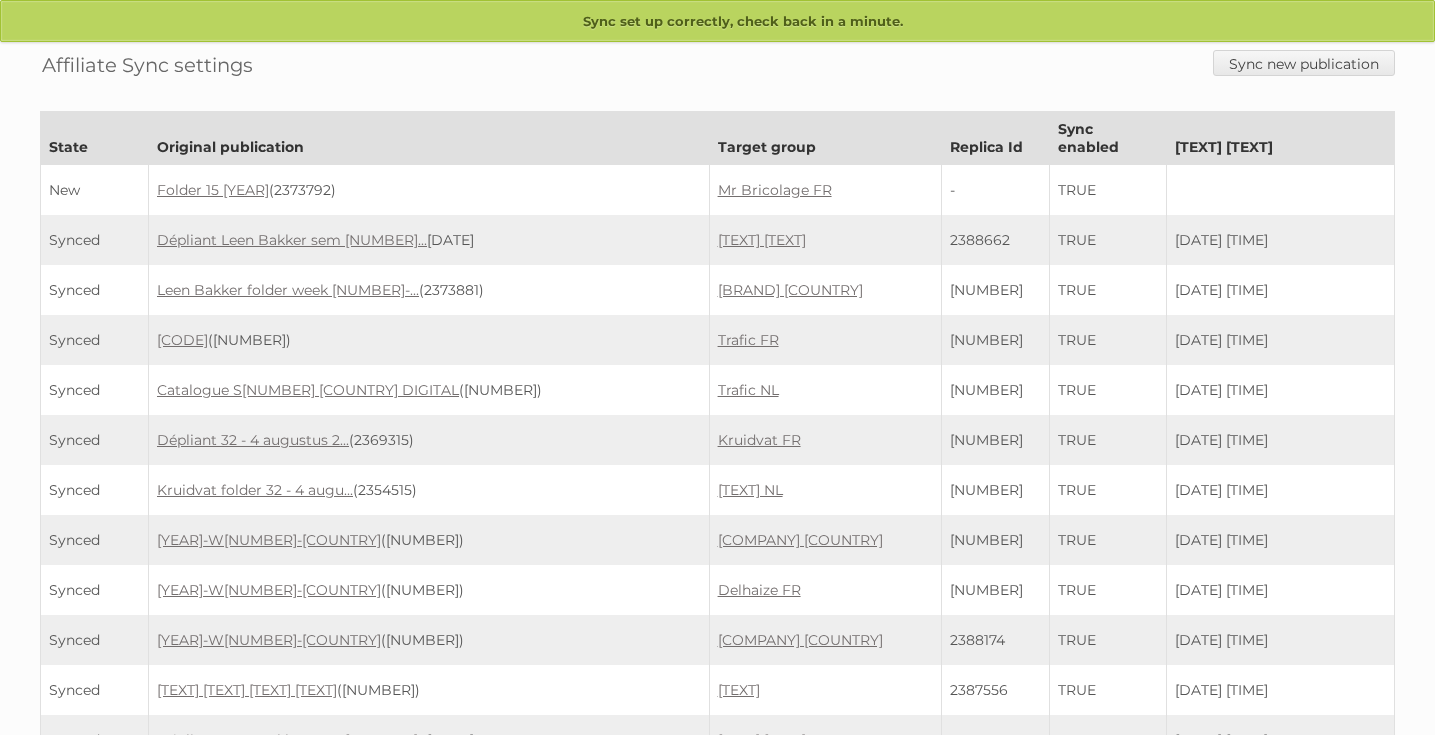 scroll, scrollTop: 0, scrollLeft: 0, axis: both 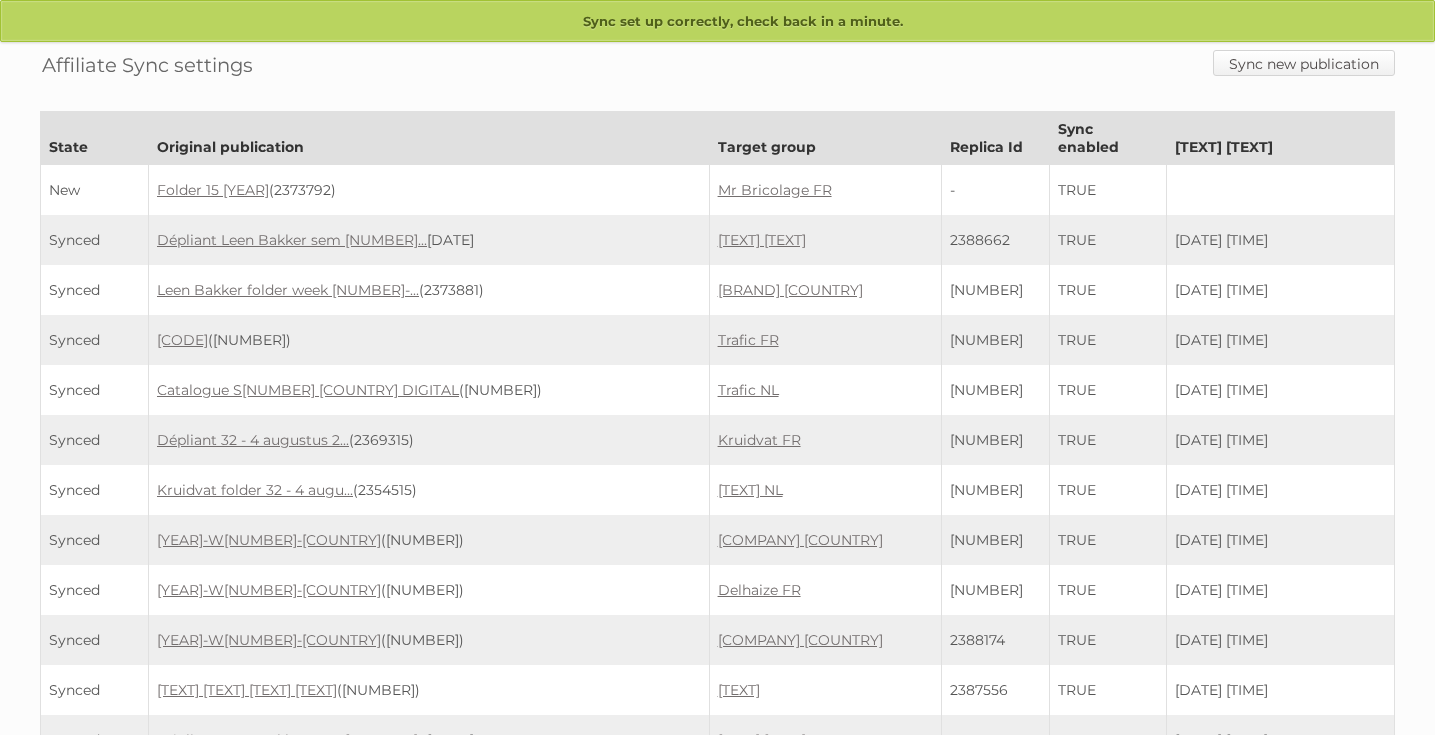 click on "Sync new publication" at bounding box center [1304, 63] 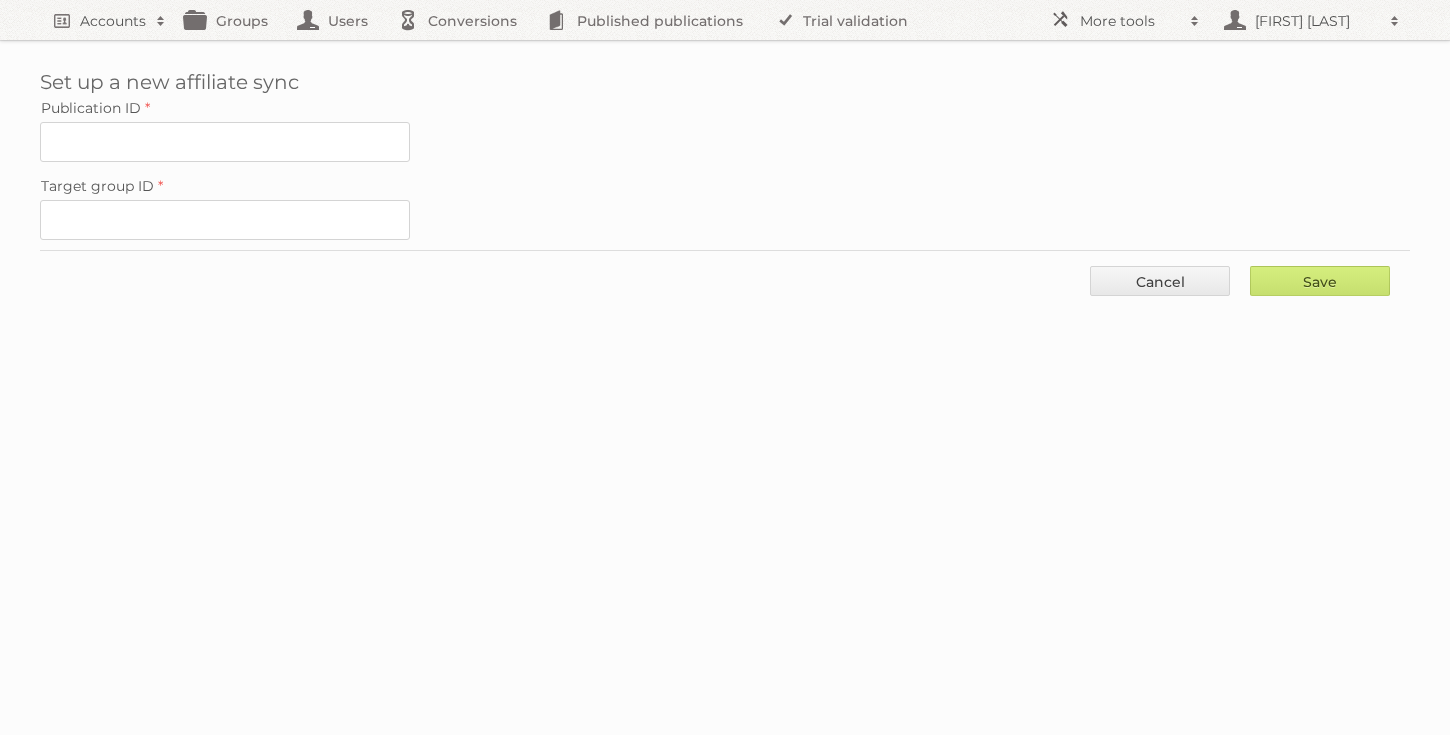 scroll, scrollTop: 0, scrollLeft: 0, axis: both 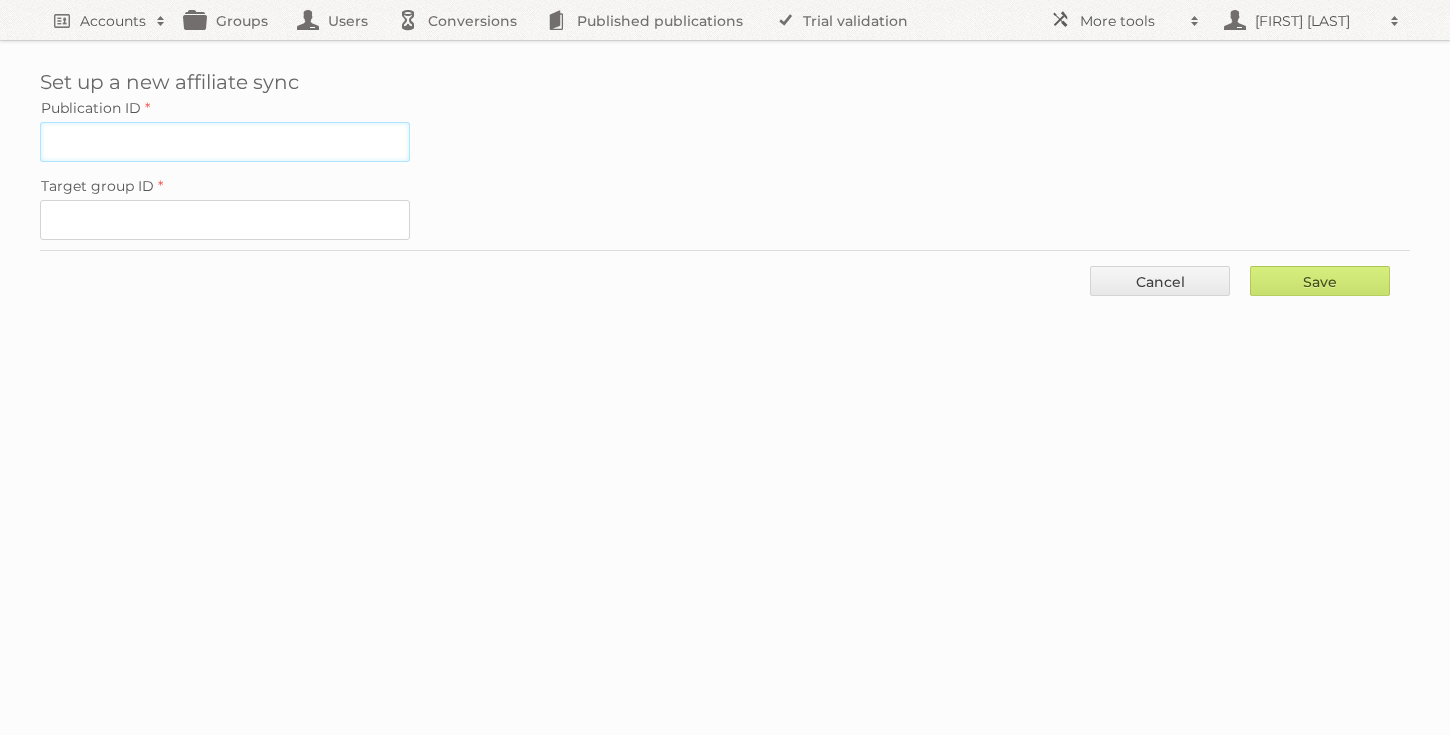 click on "Publication ID" at bounding box center (225, 142) 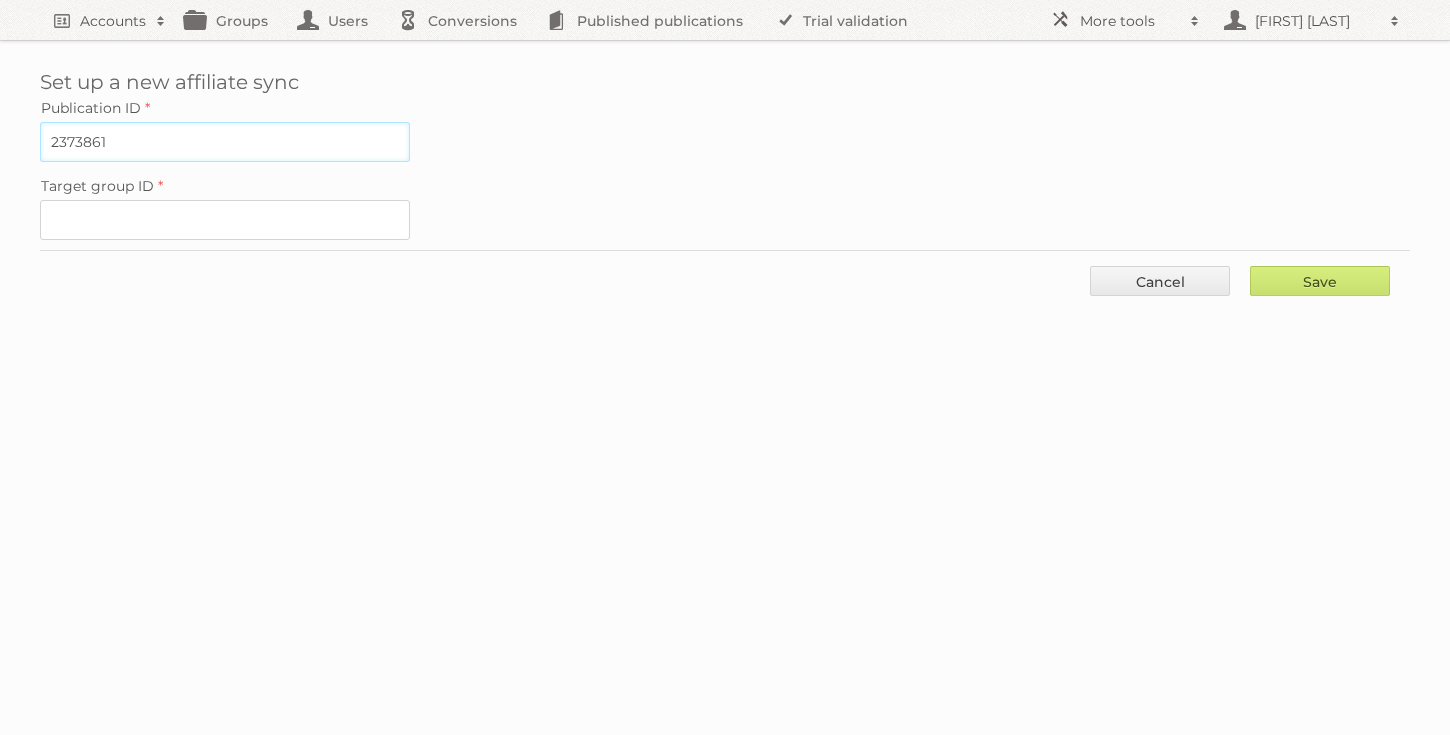 type on "2373861" 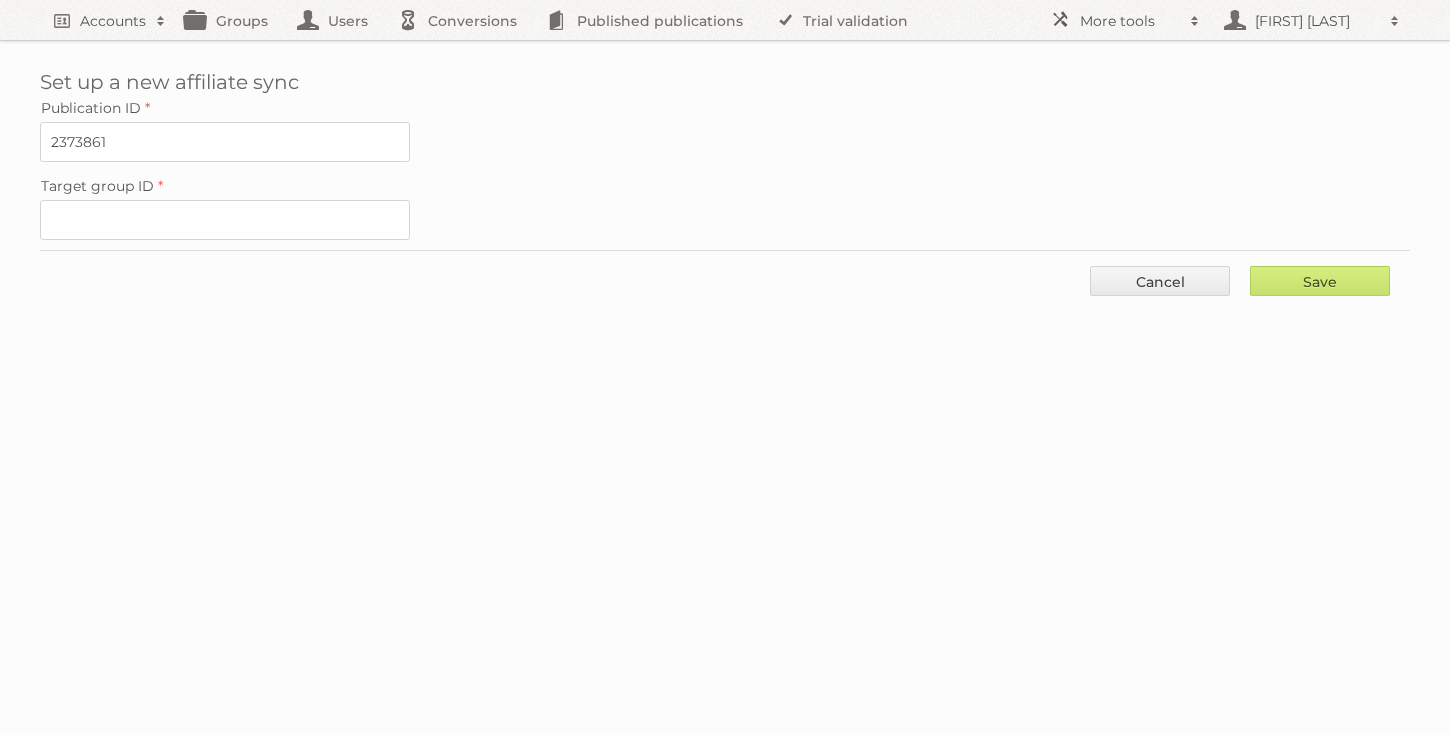 click on "Set up a new affiliate sync
Publication ID 2373861
Target group ID
Save
Cancel" at bounding box center [725, 190] 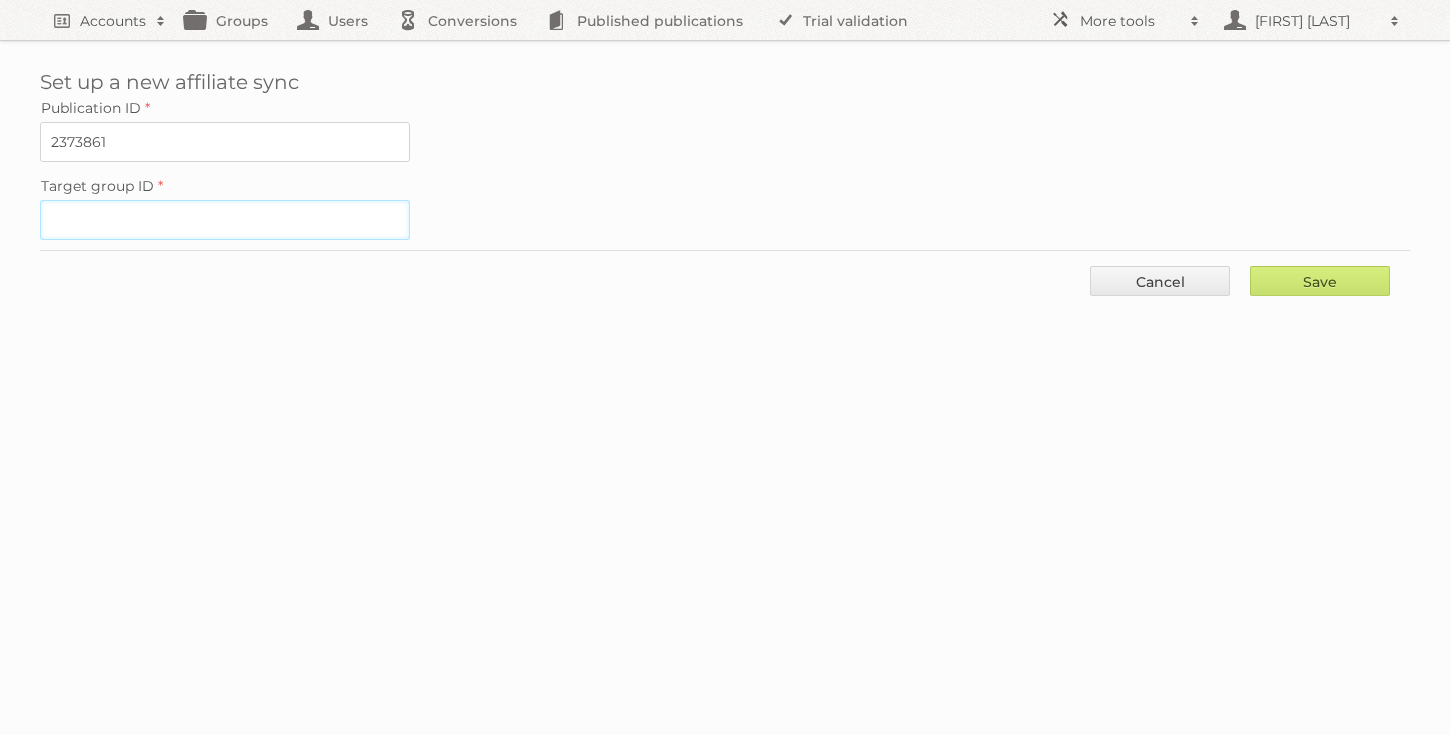 click on "Target group ID" at bounding box center (225, 220) 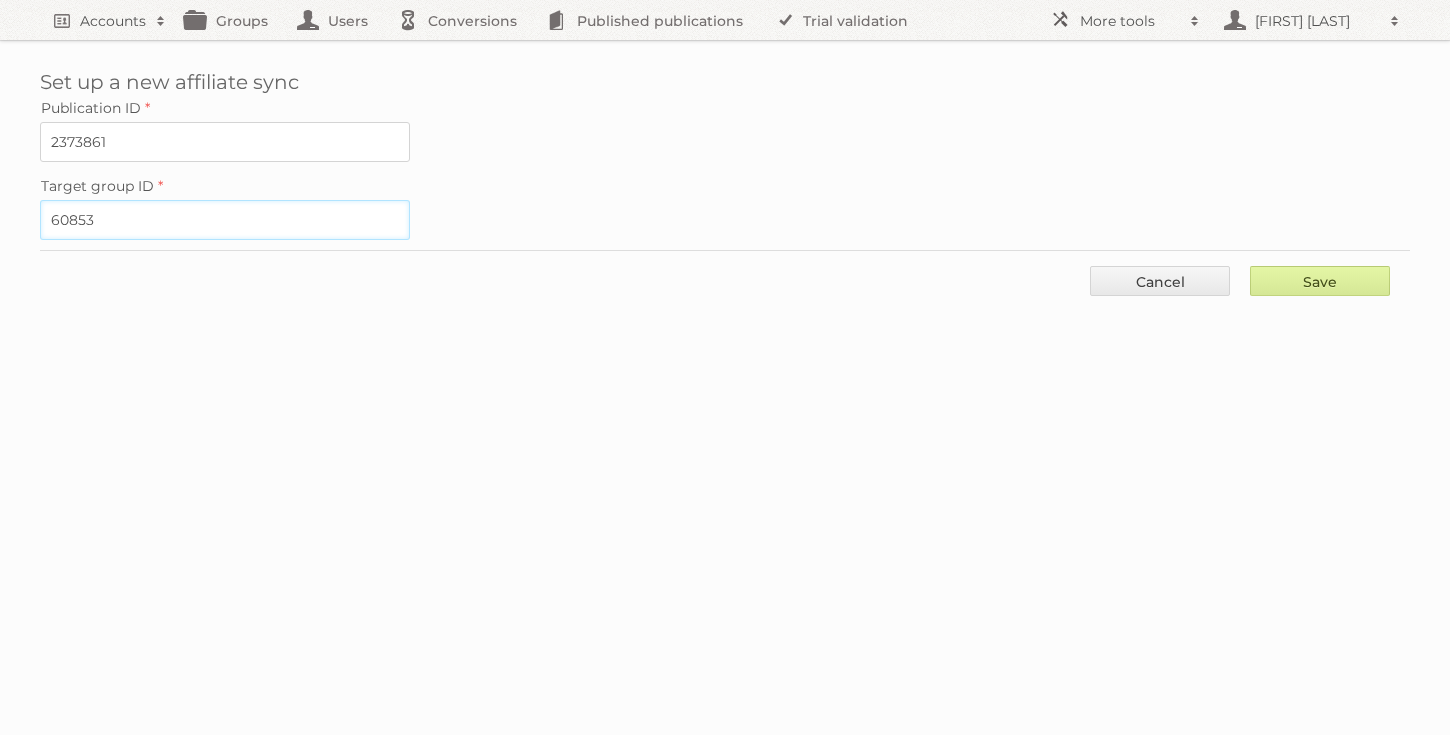 type on "60853" 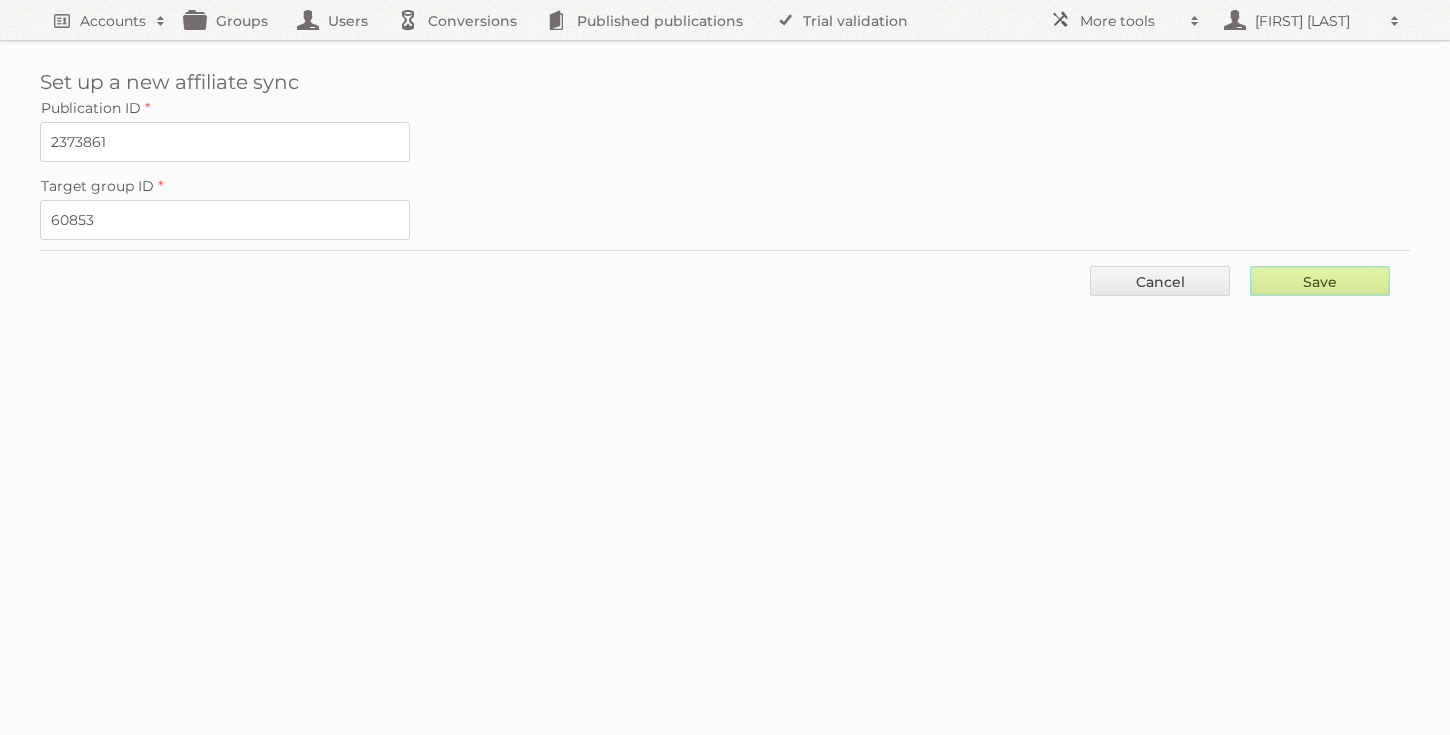 click on "Save" at bounding box center [1320, 281] 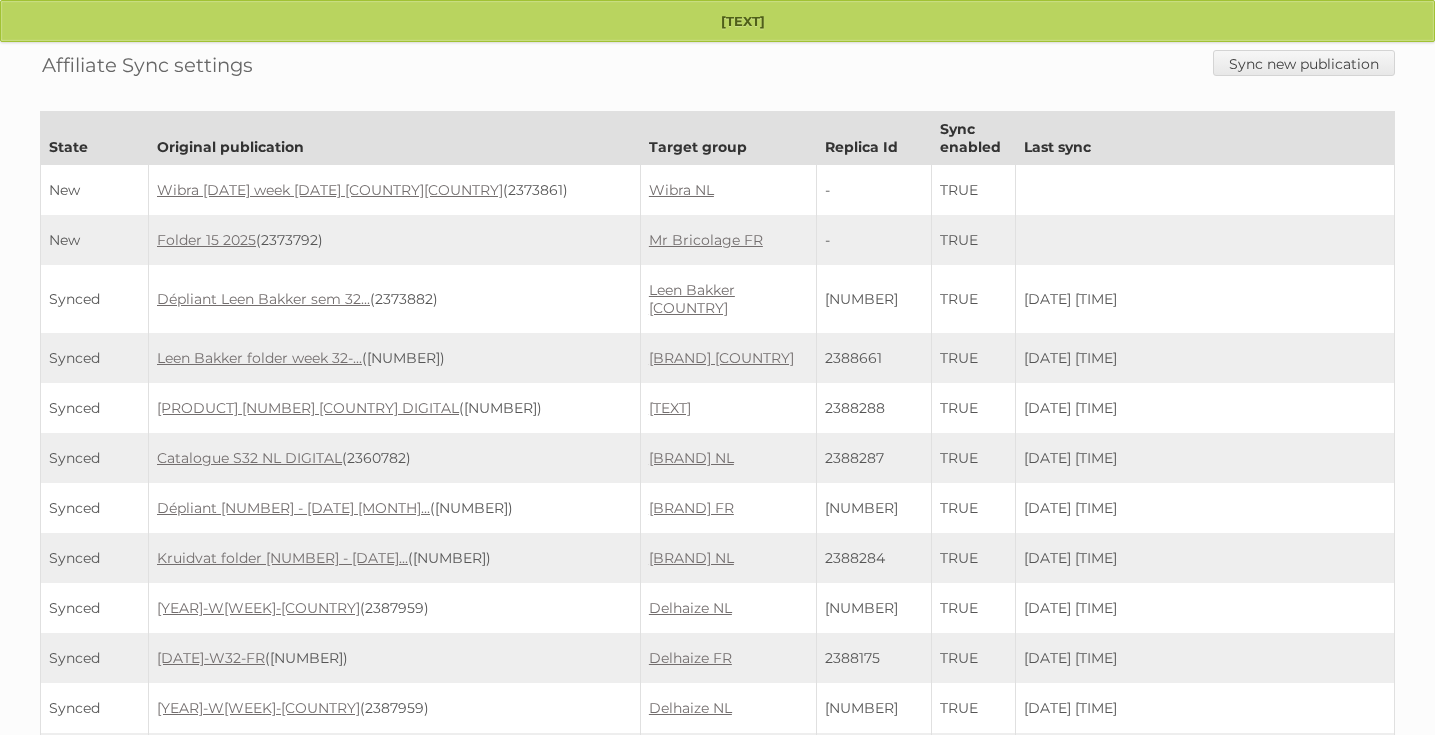 scroll, scrollTop: 0, scrollLeft: 0, axis: both 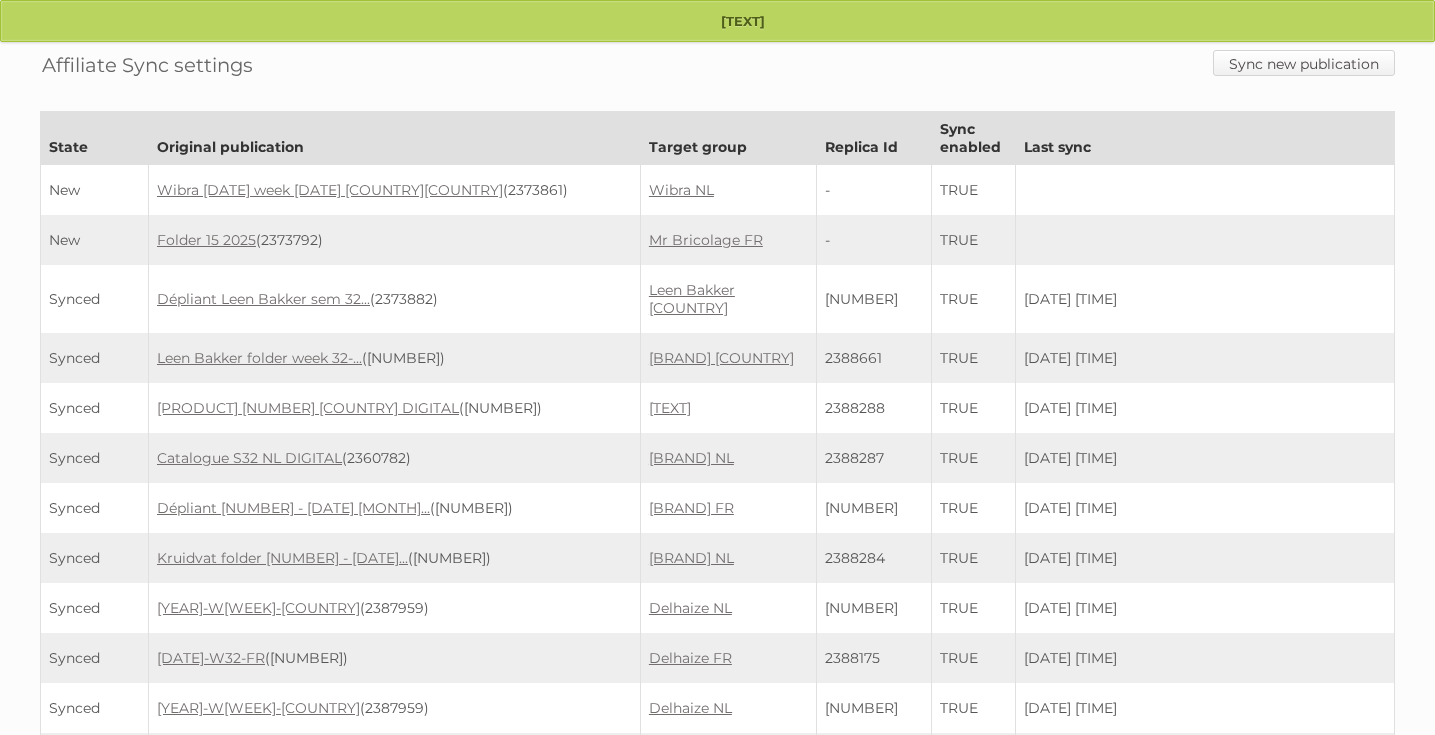 click on "Sync new publication" at bounding box center [1304, 63] 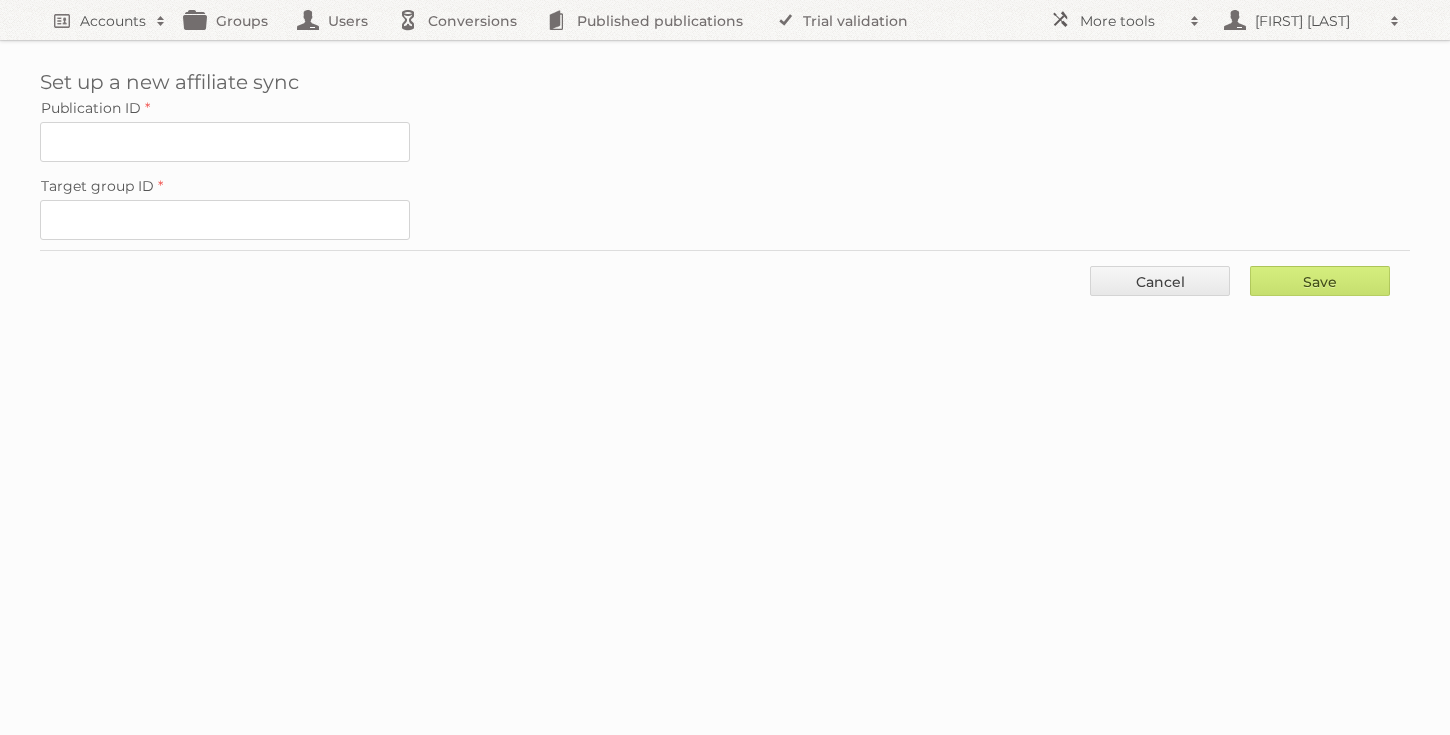 scroll, scrollTop: 0, scrollLeft: 0, axis: both 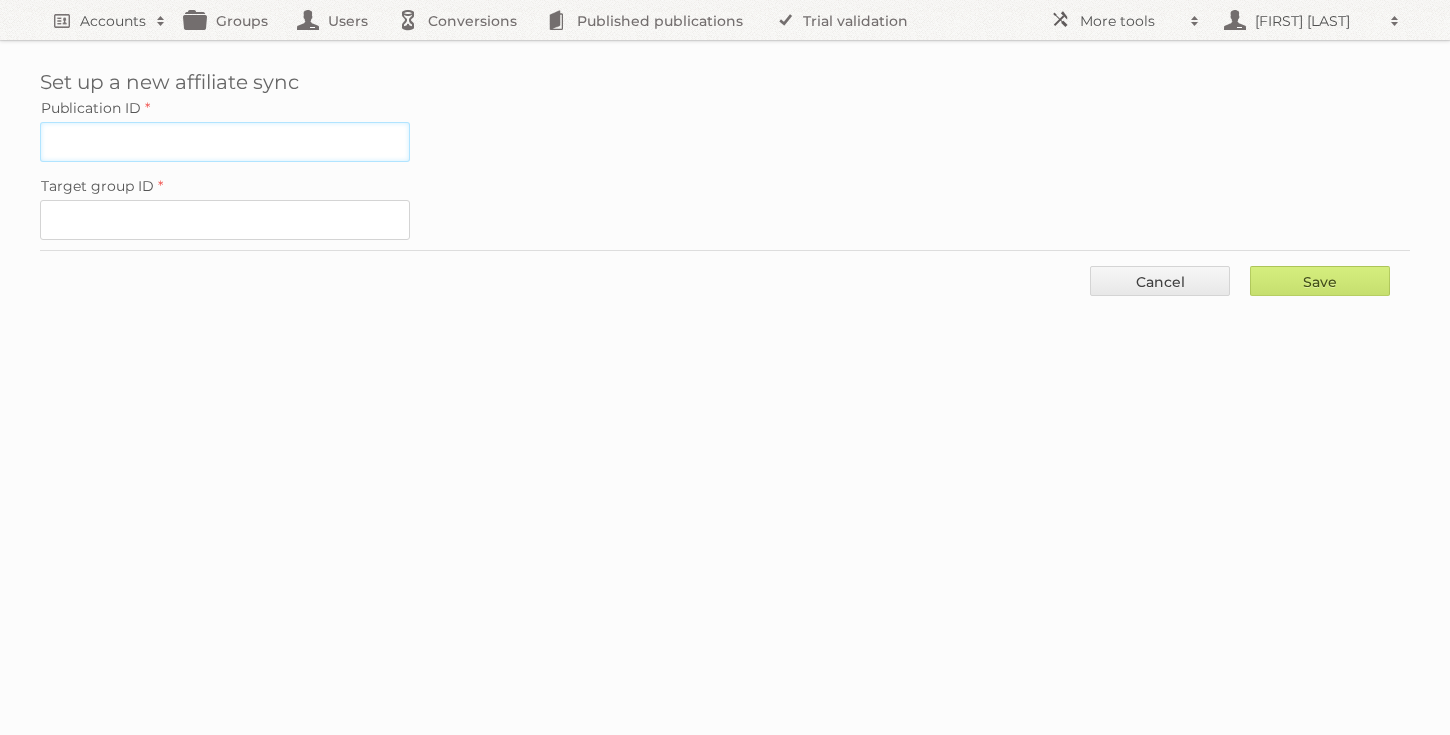 click on "Publication ID" at bounding box center (225, 142) 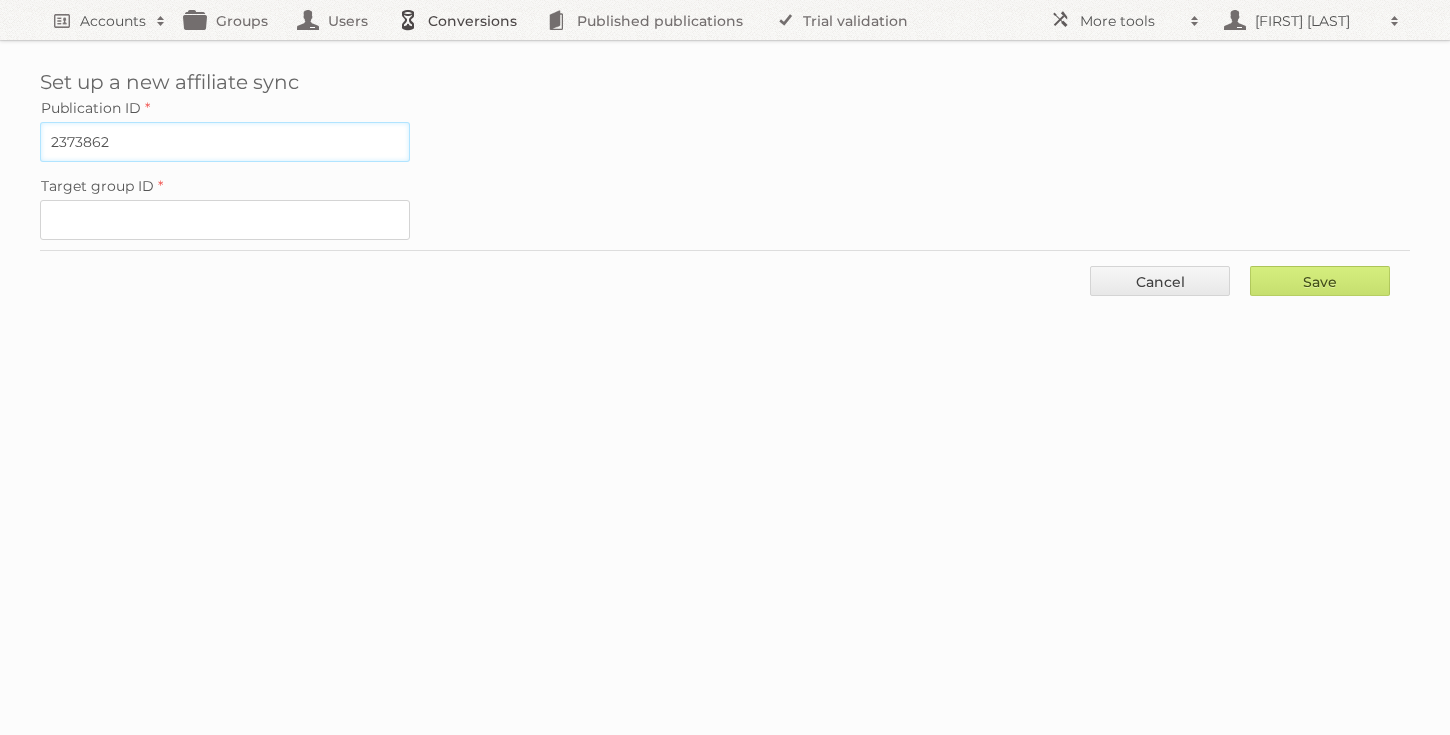 type on "2373862" 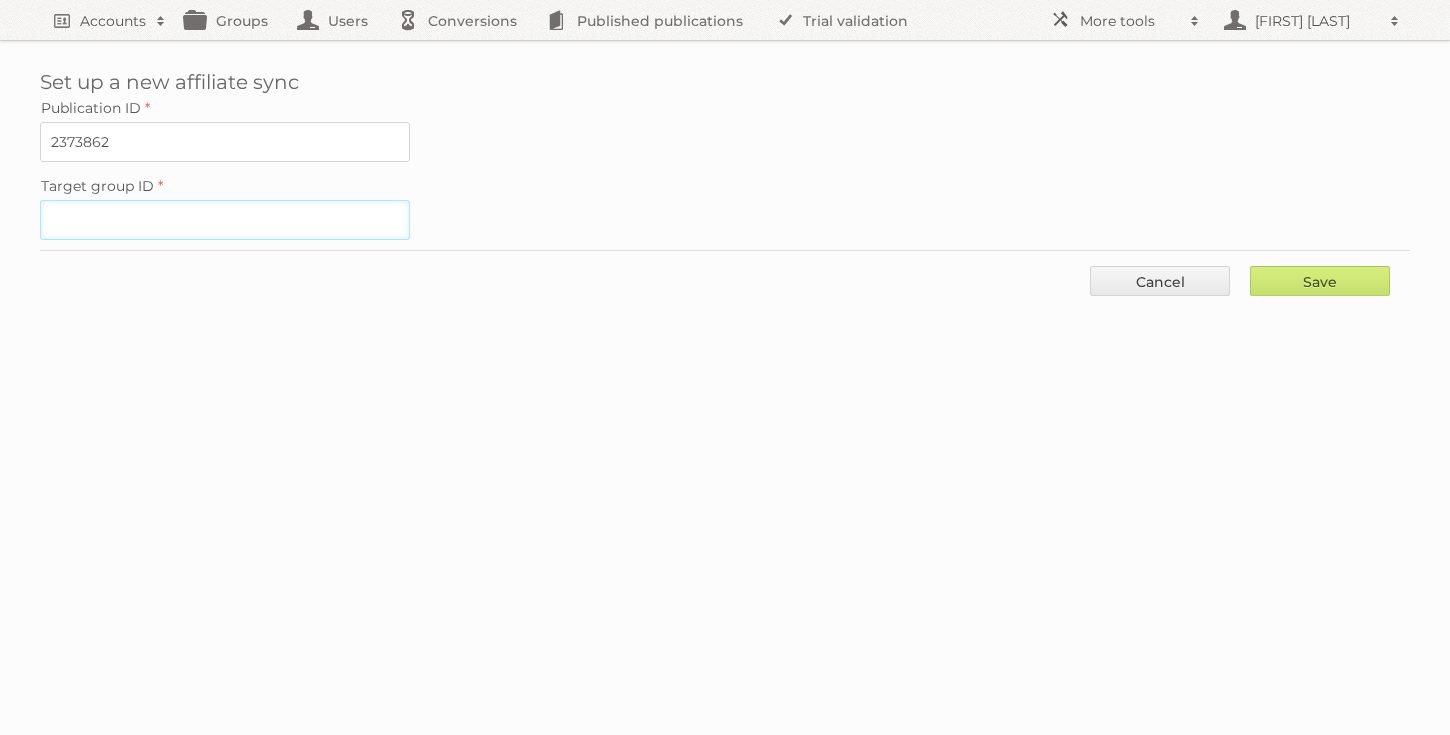 click on "Target group ID" at bounding box center (225, 220) 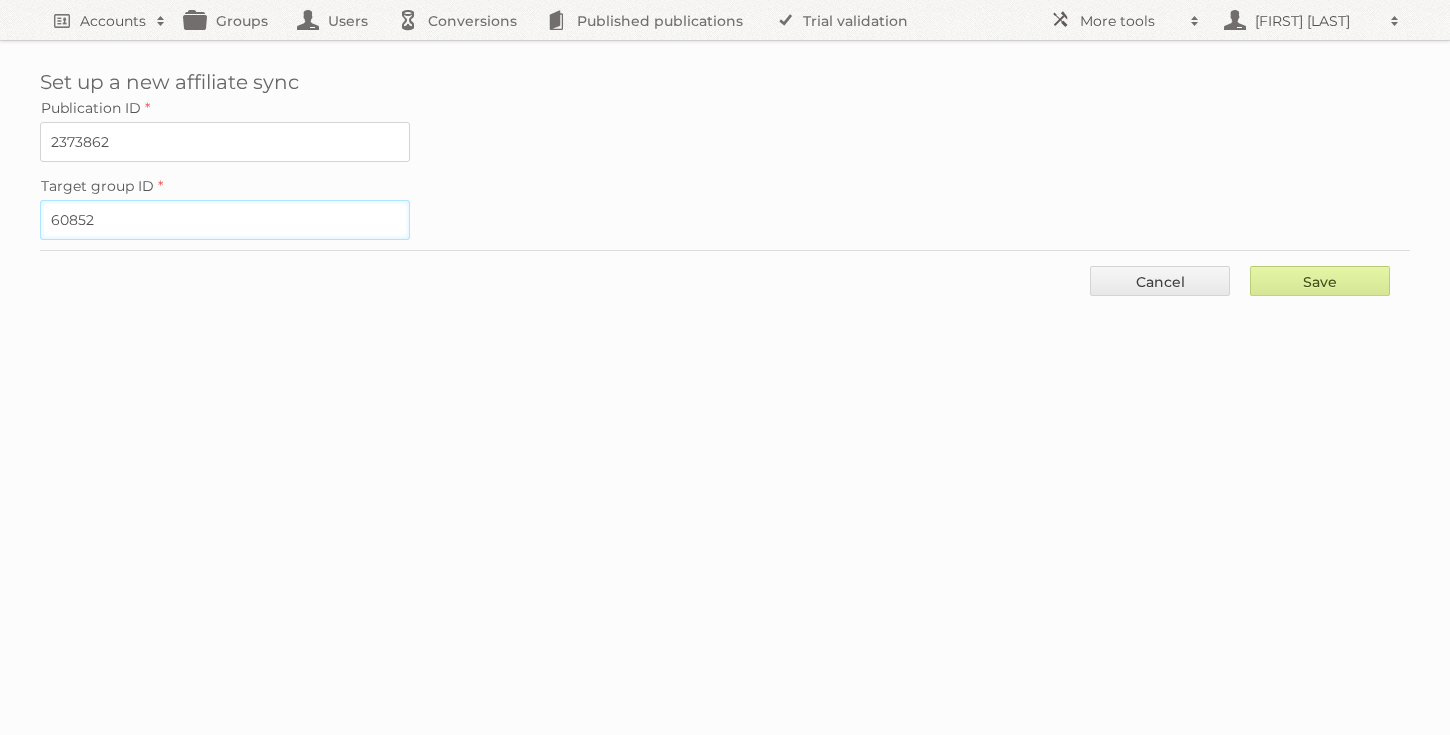 type on "60852" 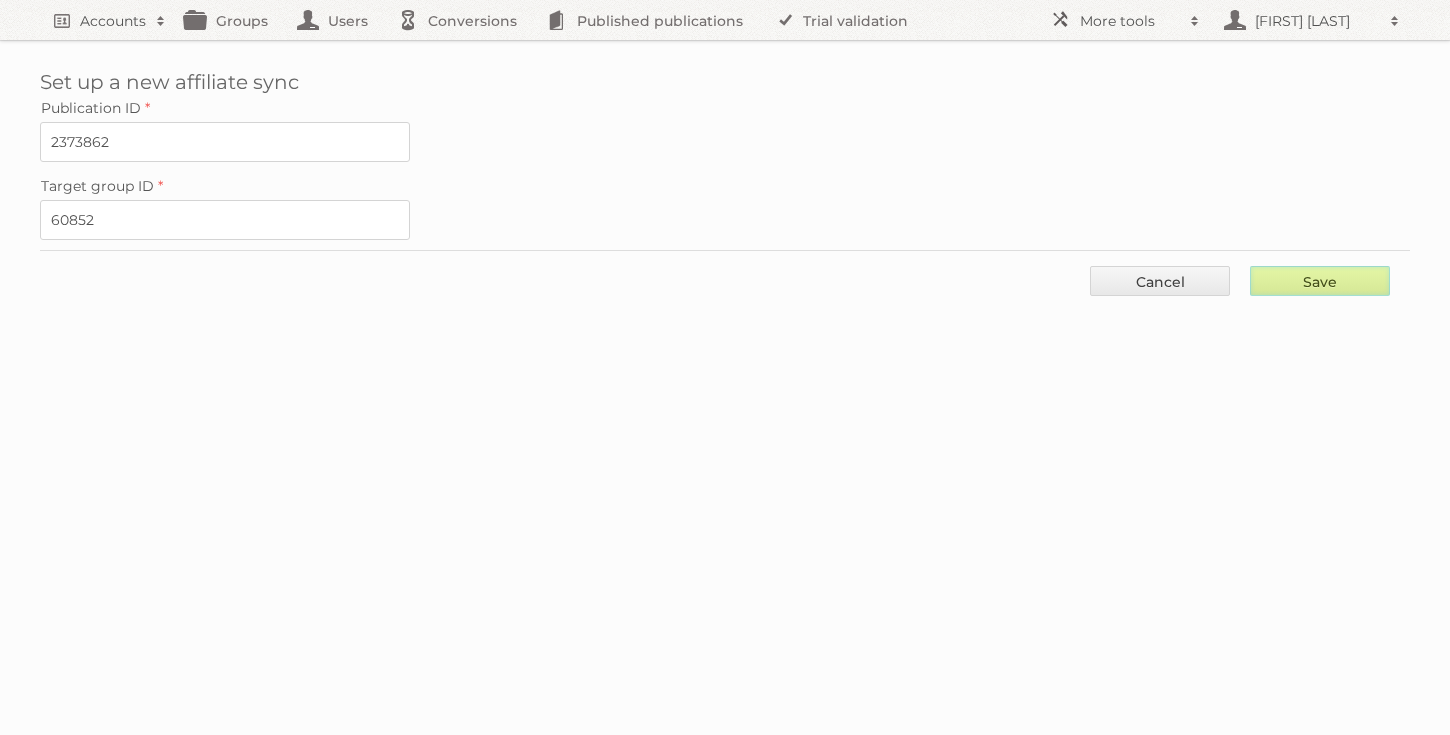 click on "Save" at bounding box center (1320, 281) 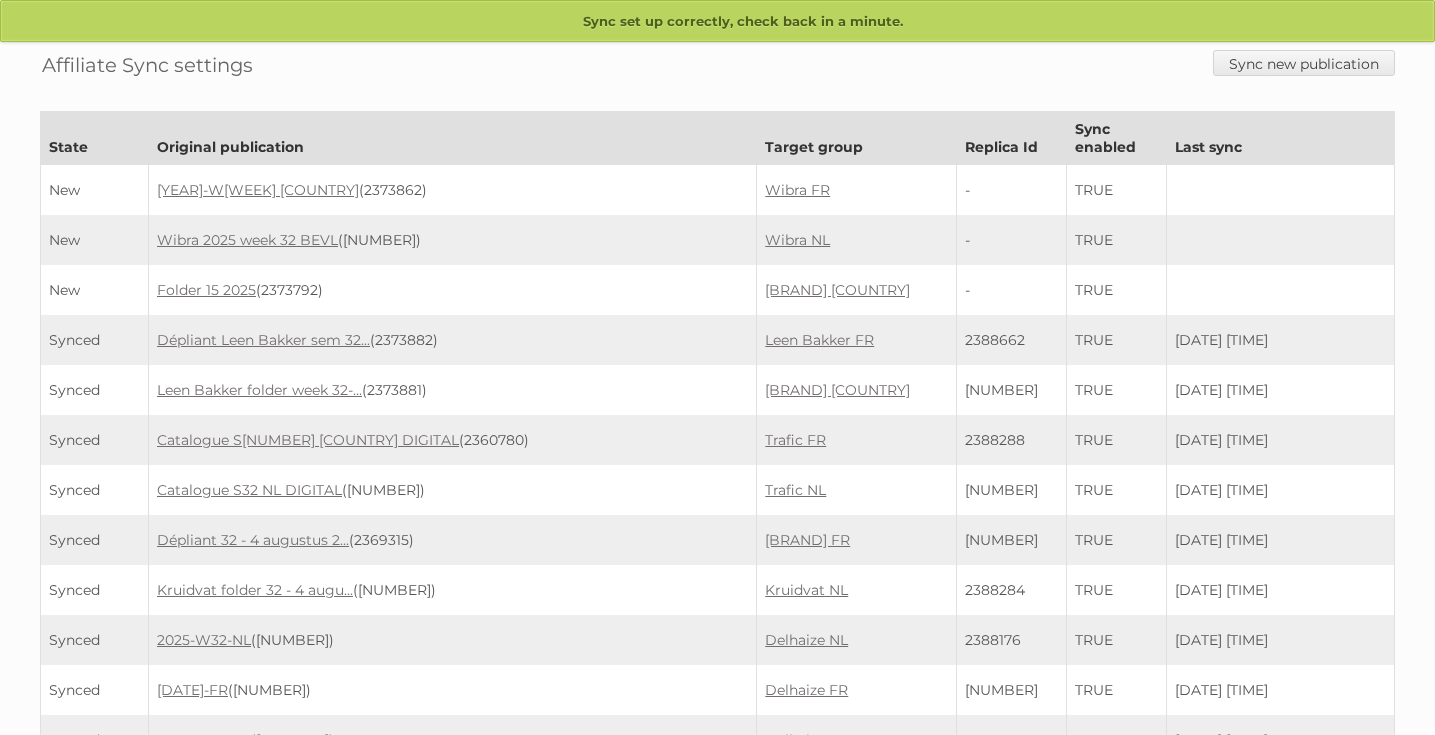 scroll, scrollTop: 0, scrollLeft: 0, axis: both 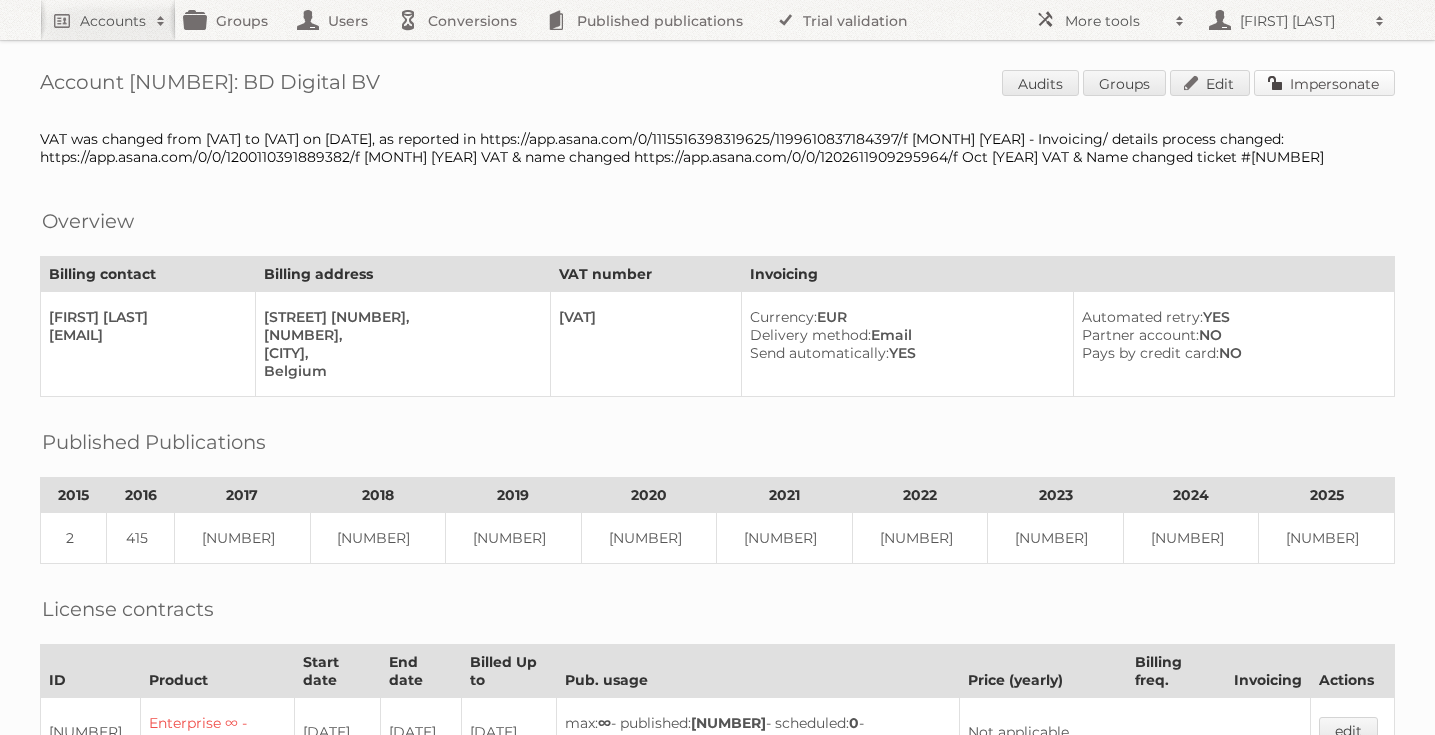 click on "Impersonate" at bounding box center (1324, 83) 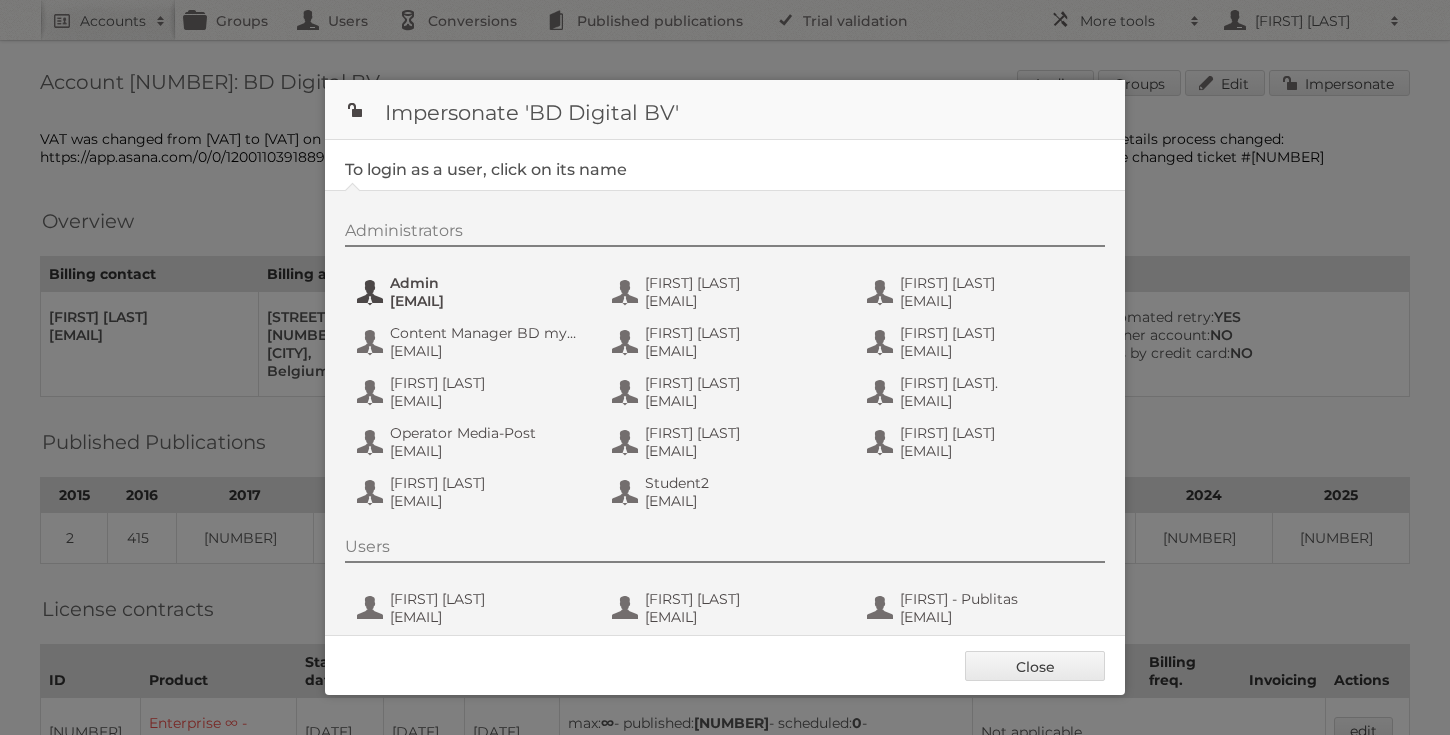 click on "admin@agilys.com" at bounding box center (487, 301) 